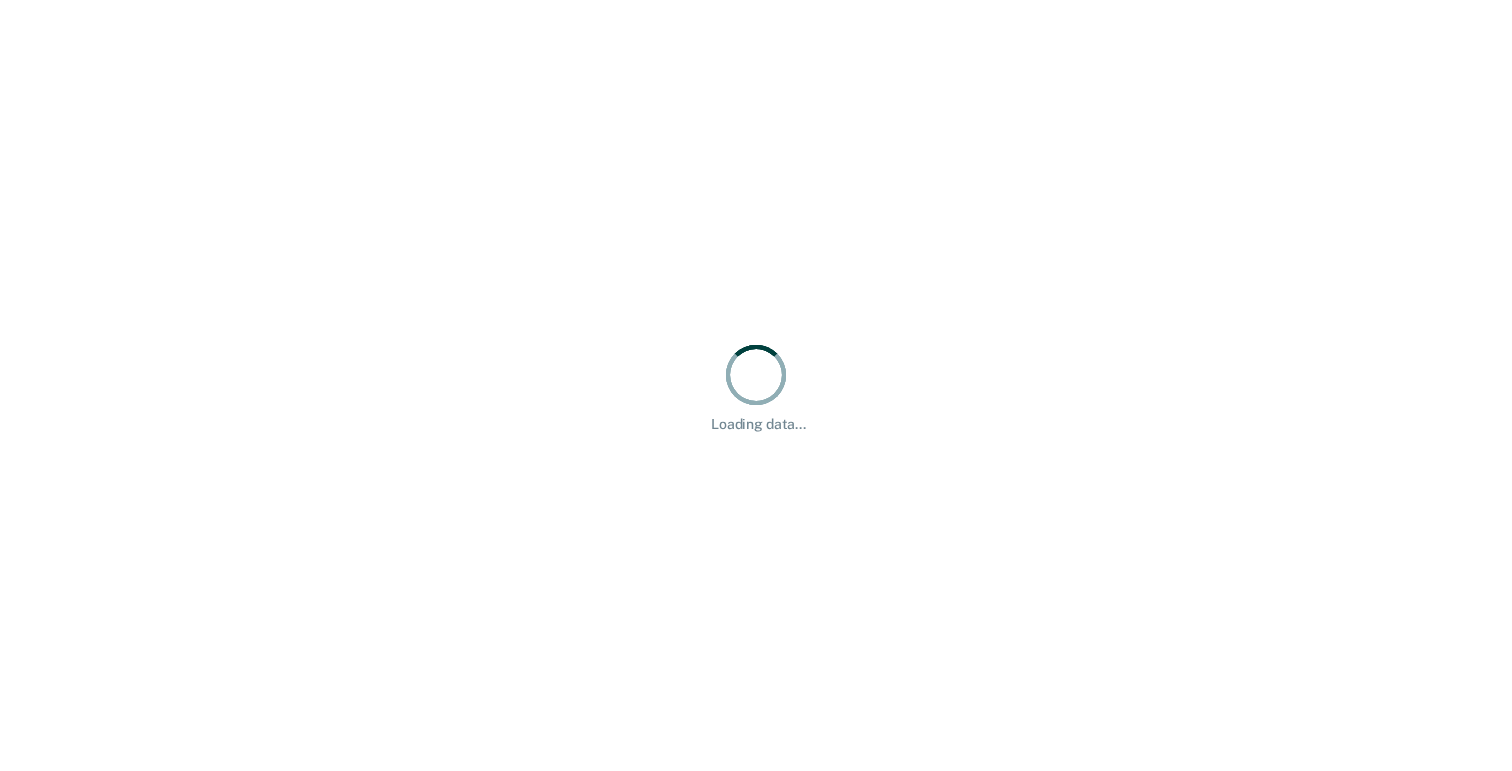 scroll, scrollTop: 0, scrollLeft: 0, axis: both 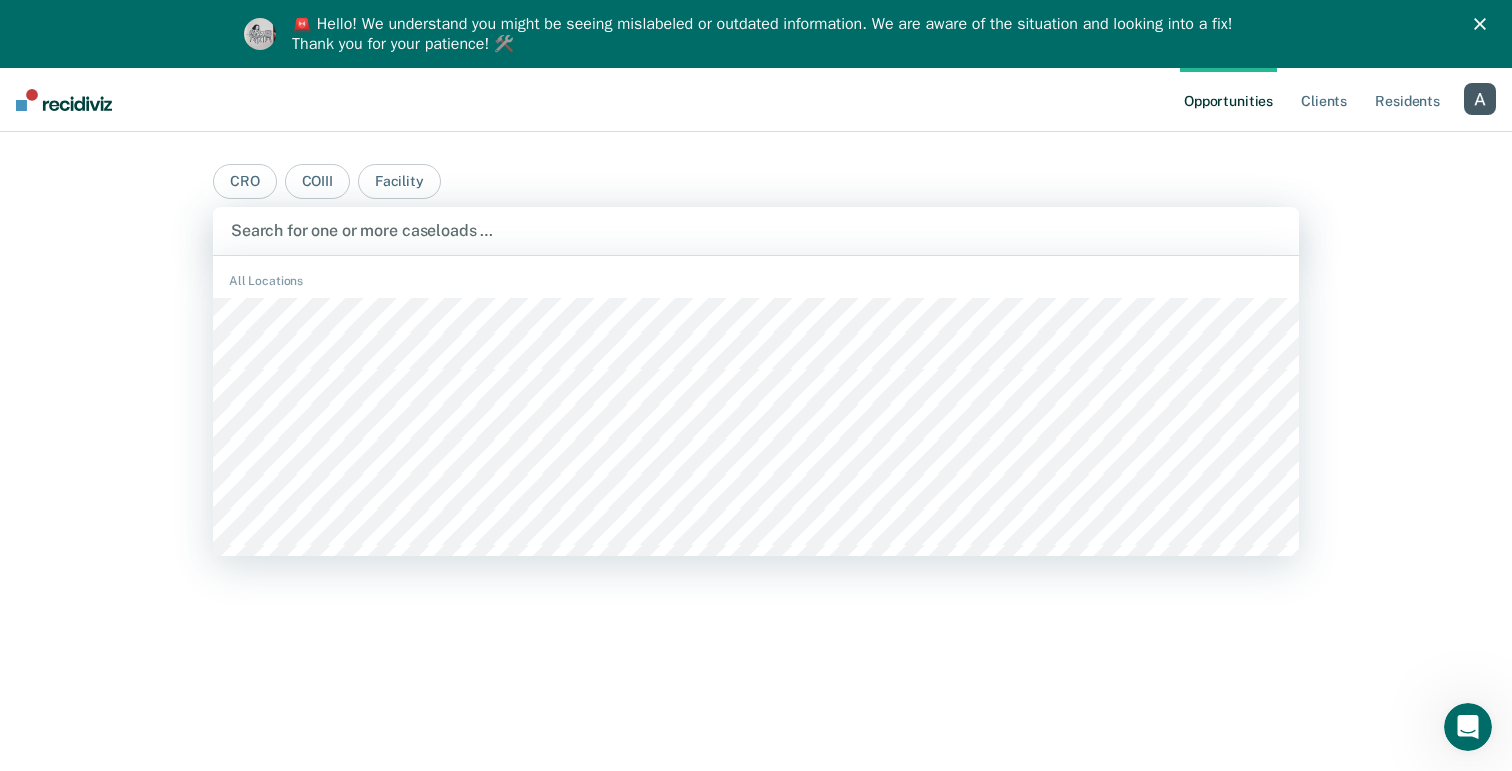 click at bounding box center [756, 230] 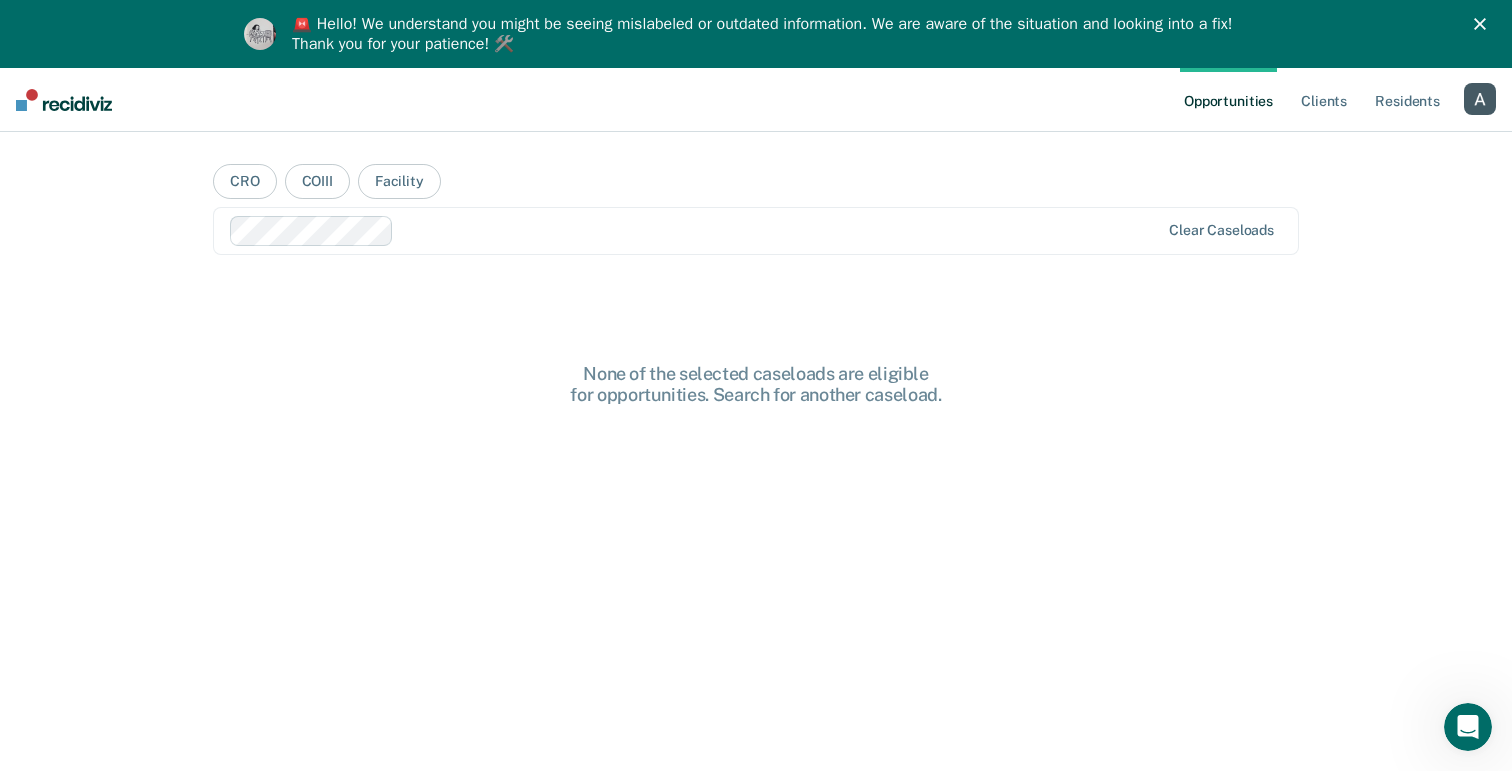 click on "Opportunities Client s Resident s Profile How it works Log Out" at bounding box center (756, 100) 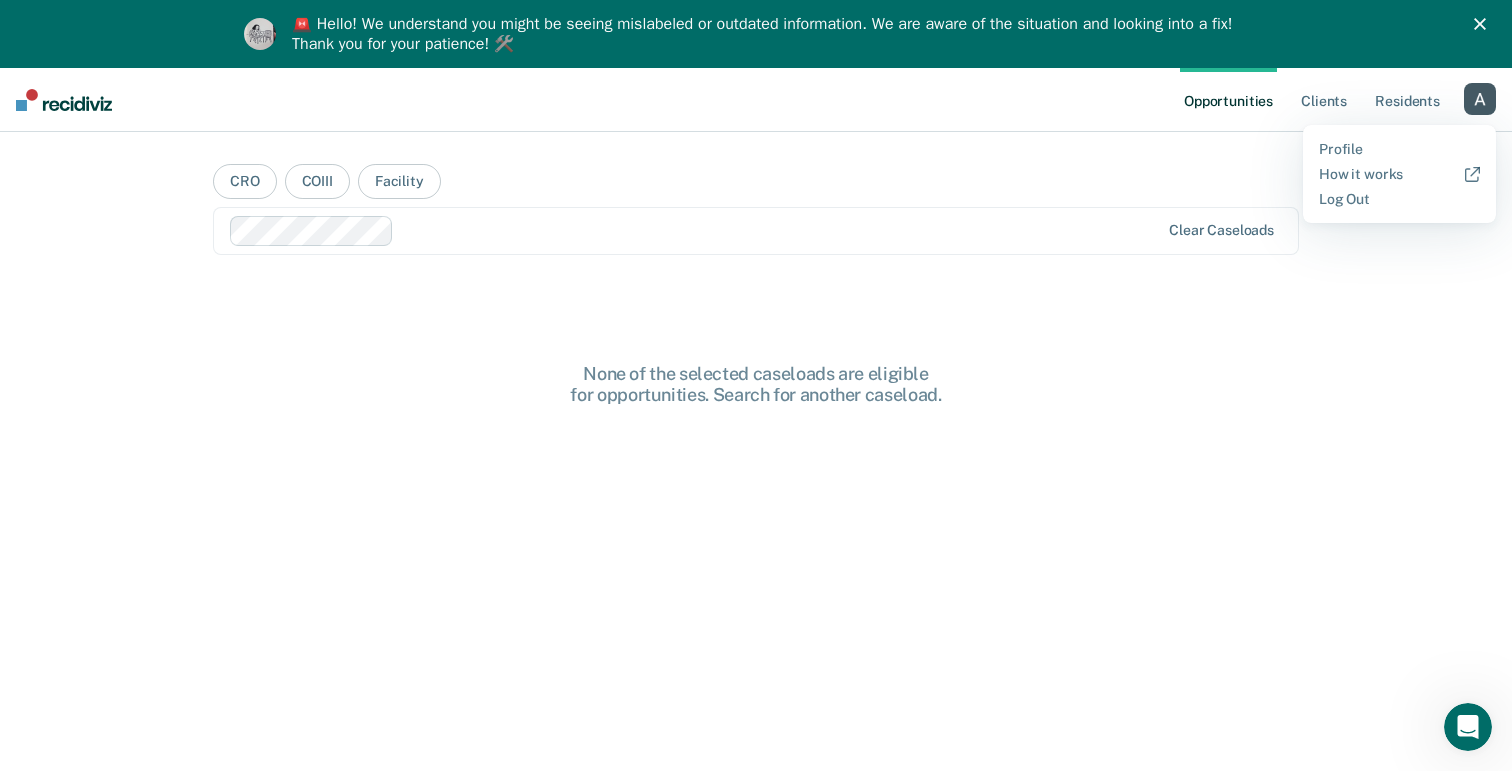 click on "Profile How it works Log Out" at bounding box center [1399, 174] 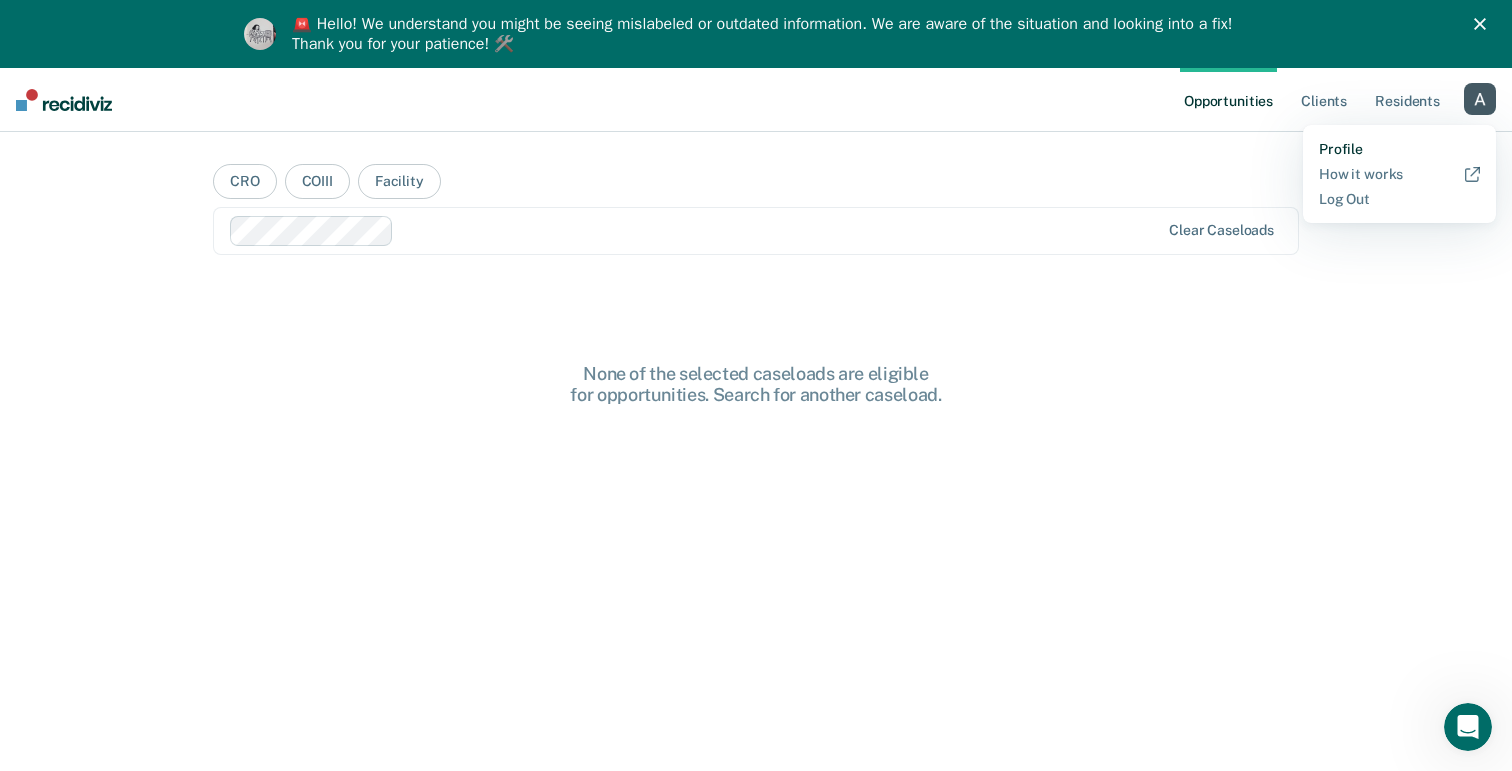click on "Profile" at bounding box center (1399, 149) 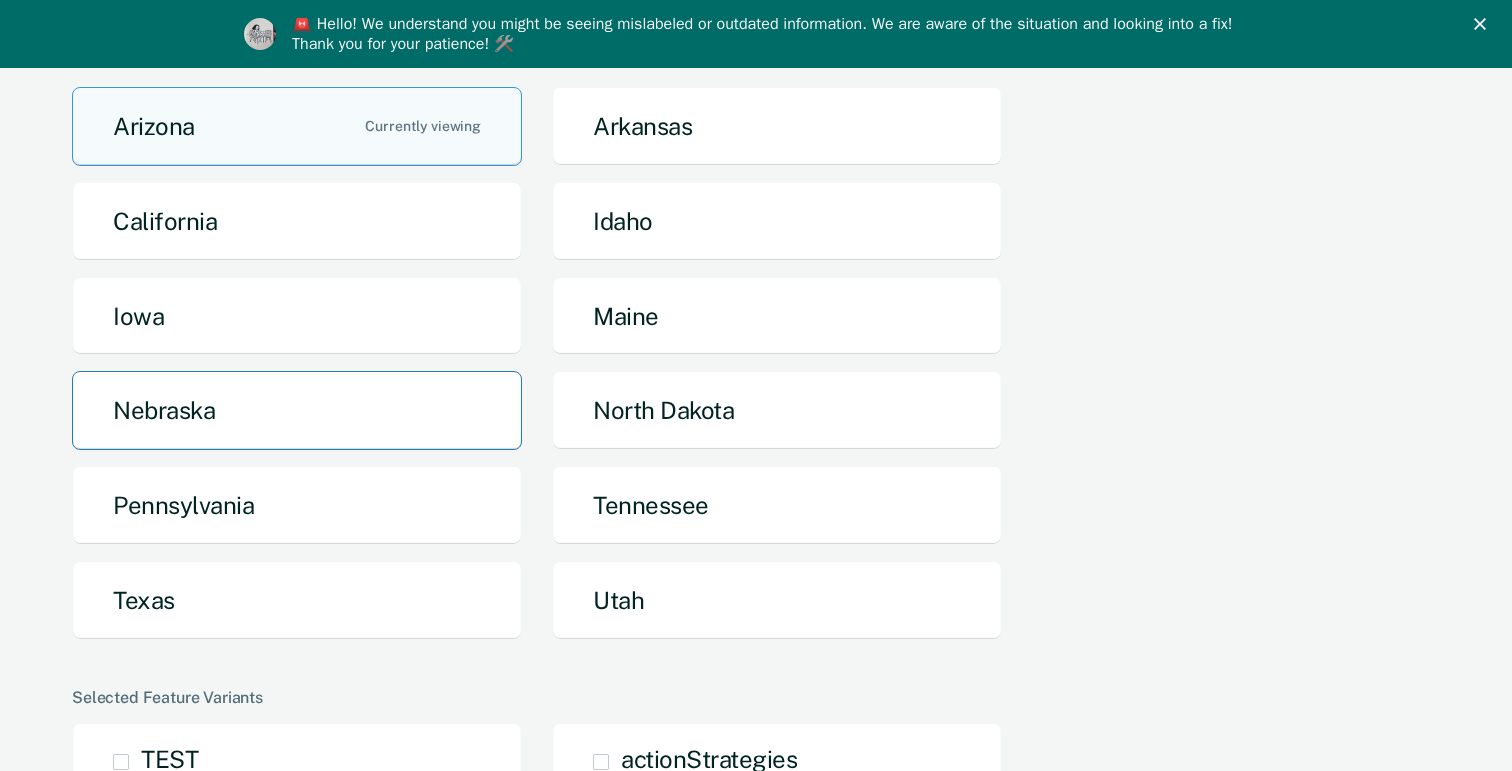 scroll, scrollTop: 200, scrollLeft: 0, axis: vertical 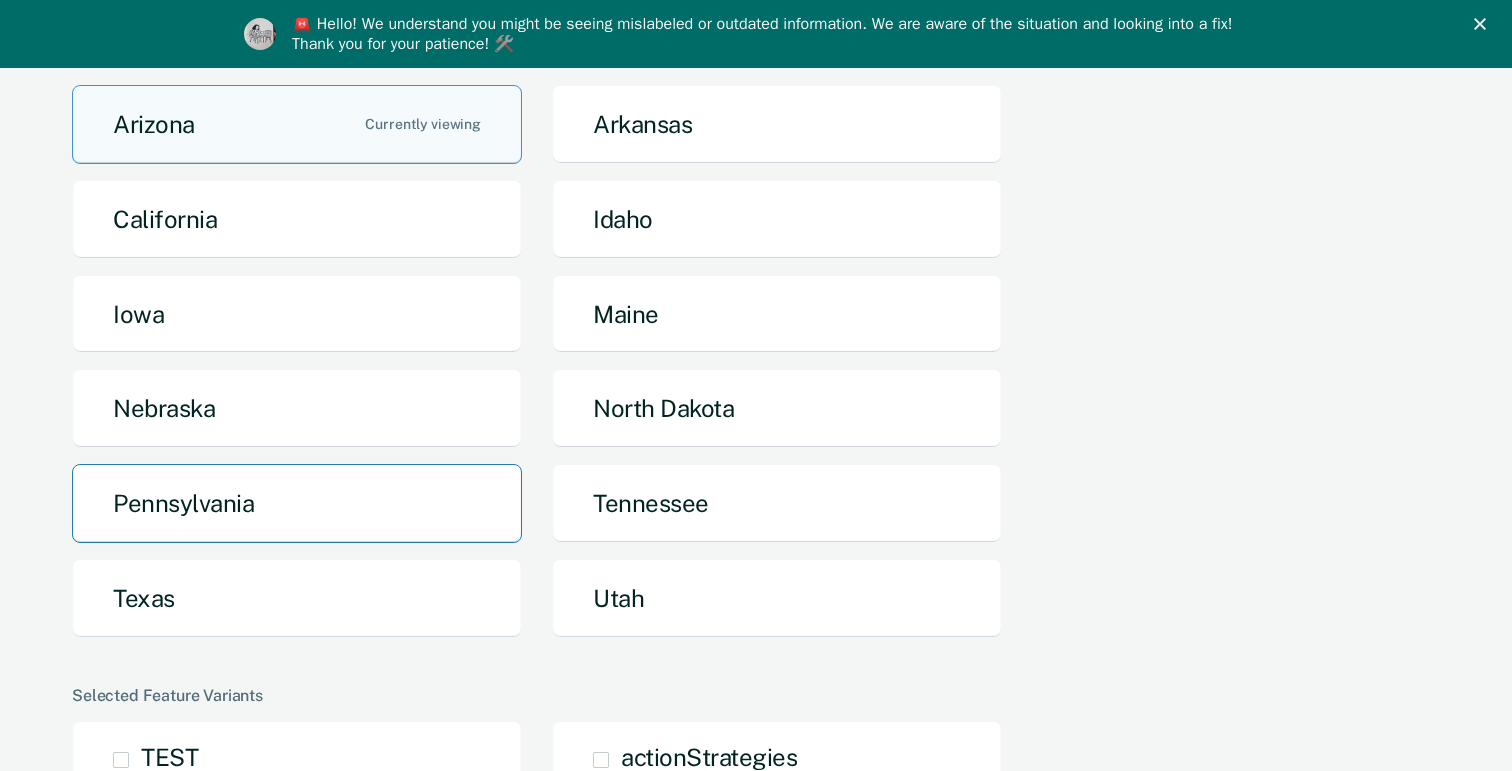 click on "Pennsylvania" at bounding box center [297, 503] 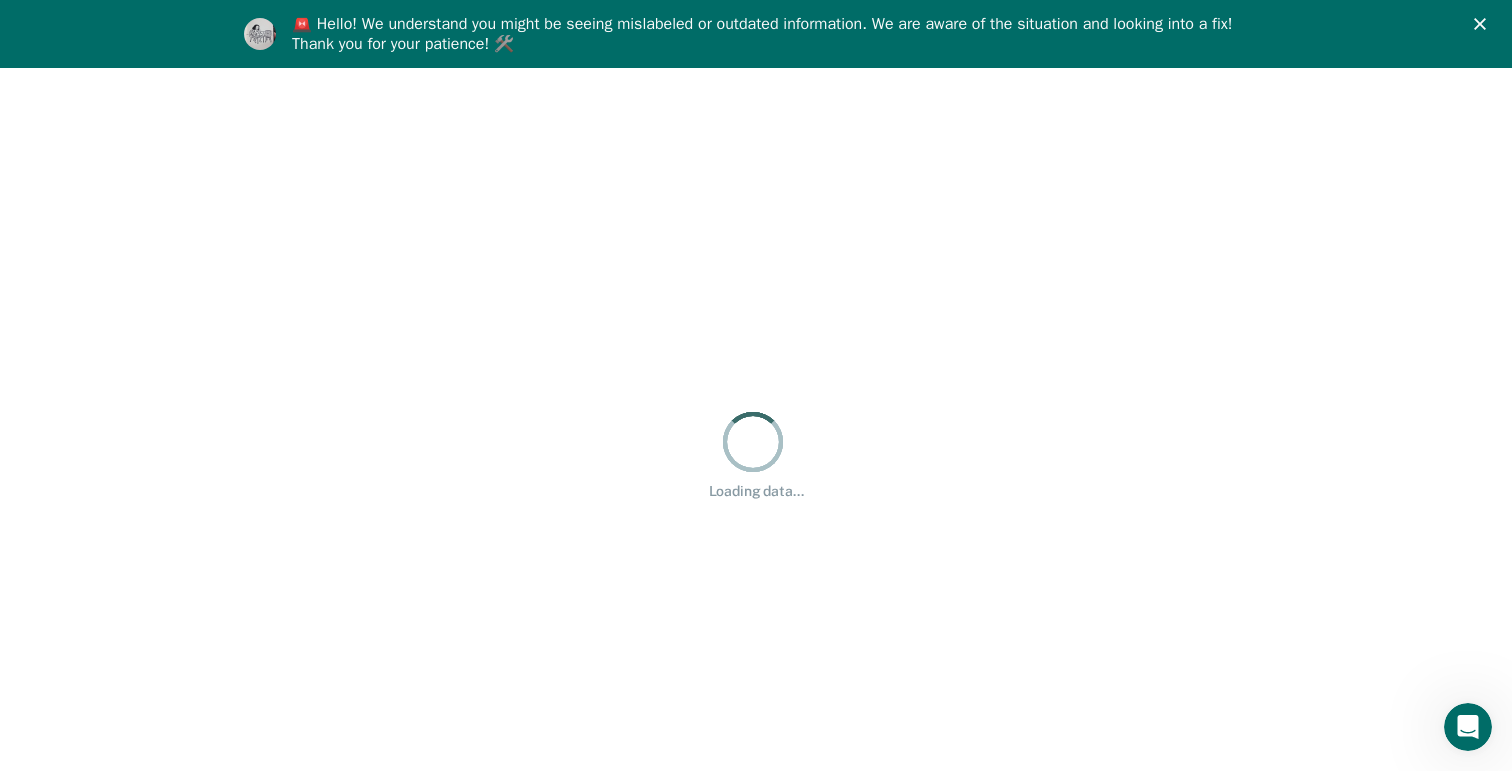 scroll, scrollTop: 0, scrollLeft: 0, axis: both 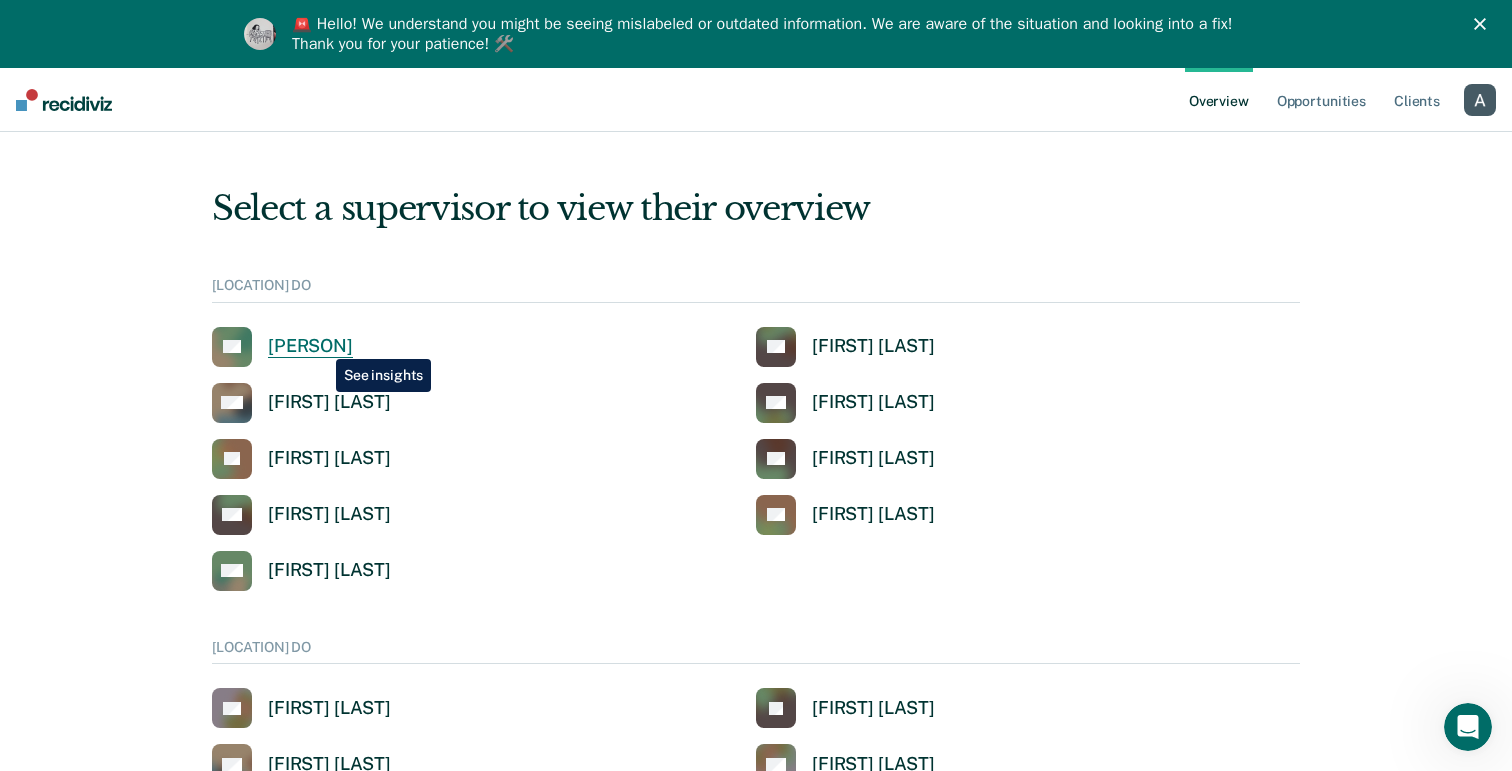 click on "[PERSON]" at bounding box center (310, 346) 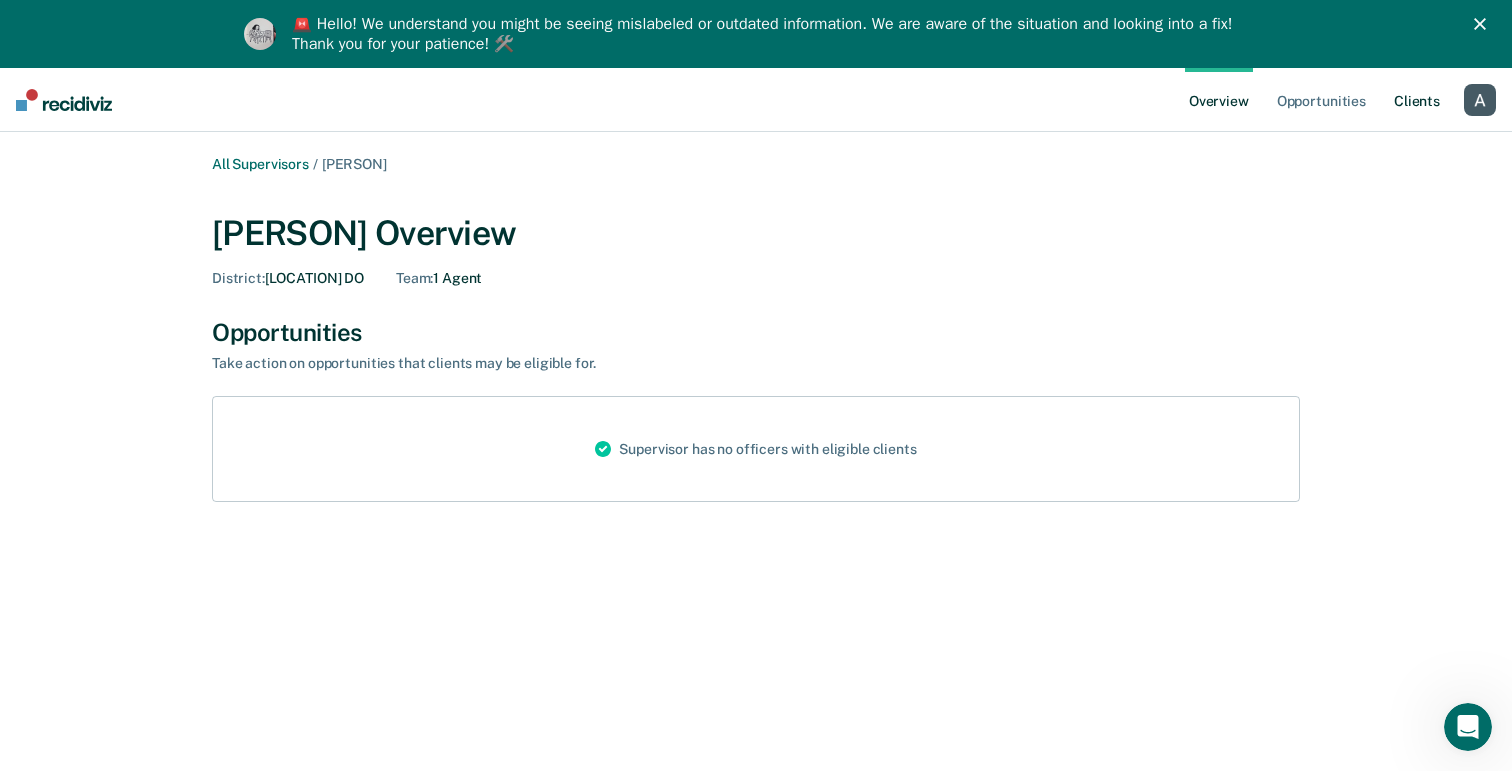 click on "Client s" at bounding box center [1417, 100] 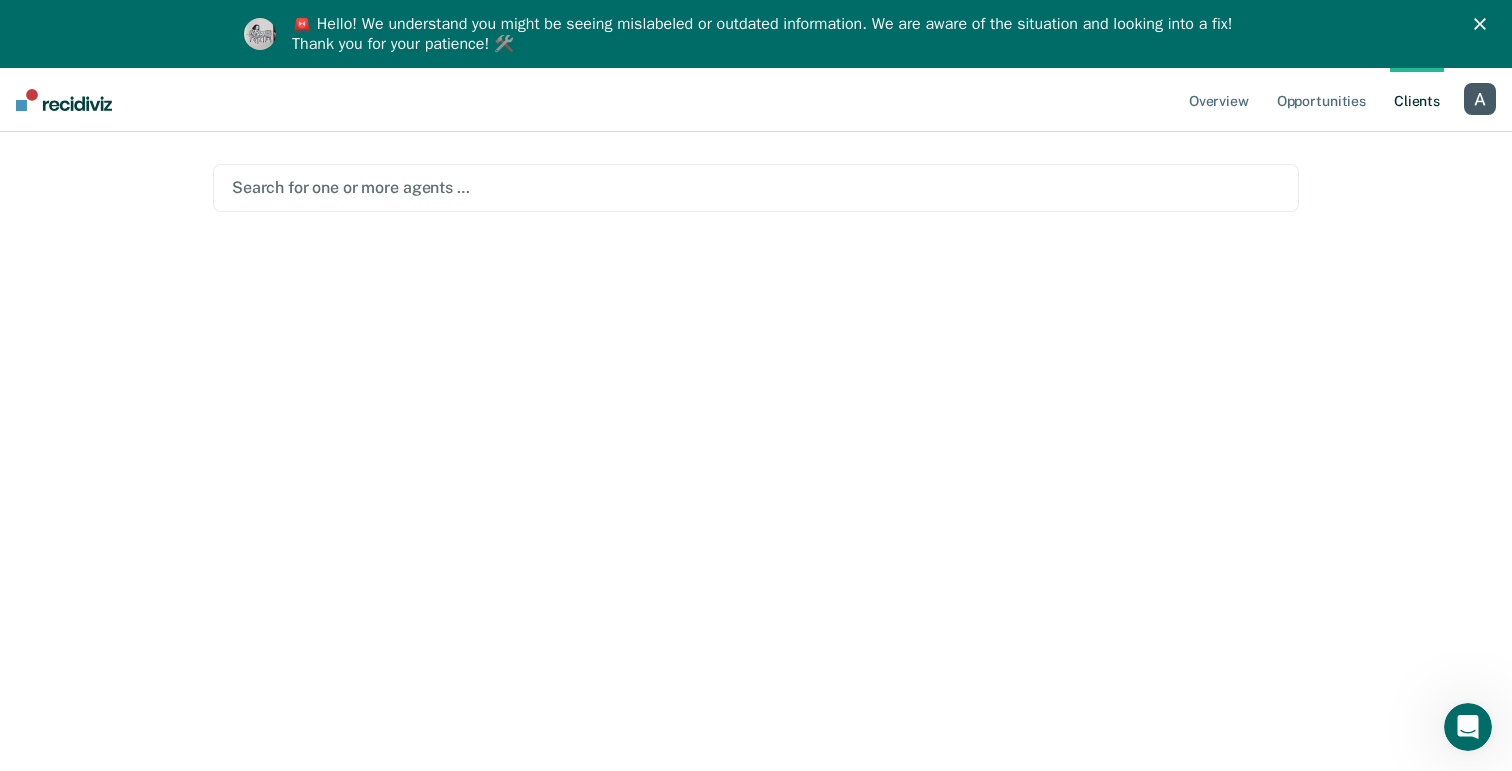 click at bounding box center (1480, 99) 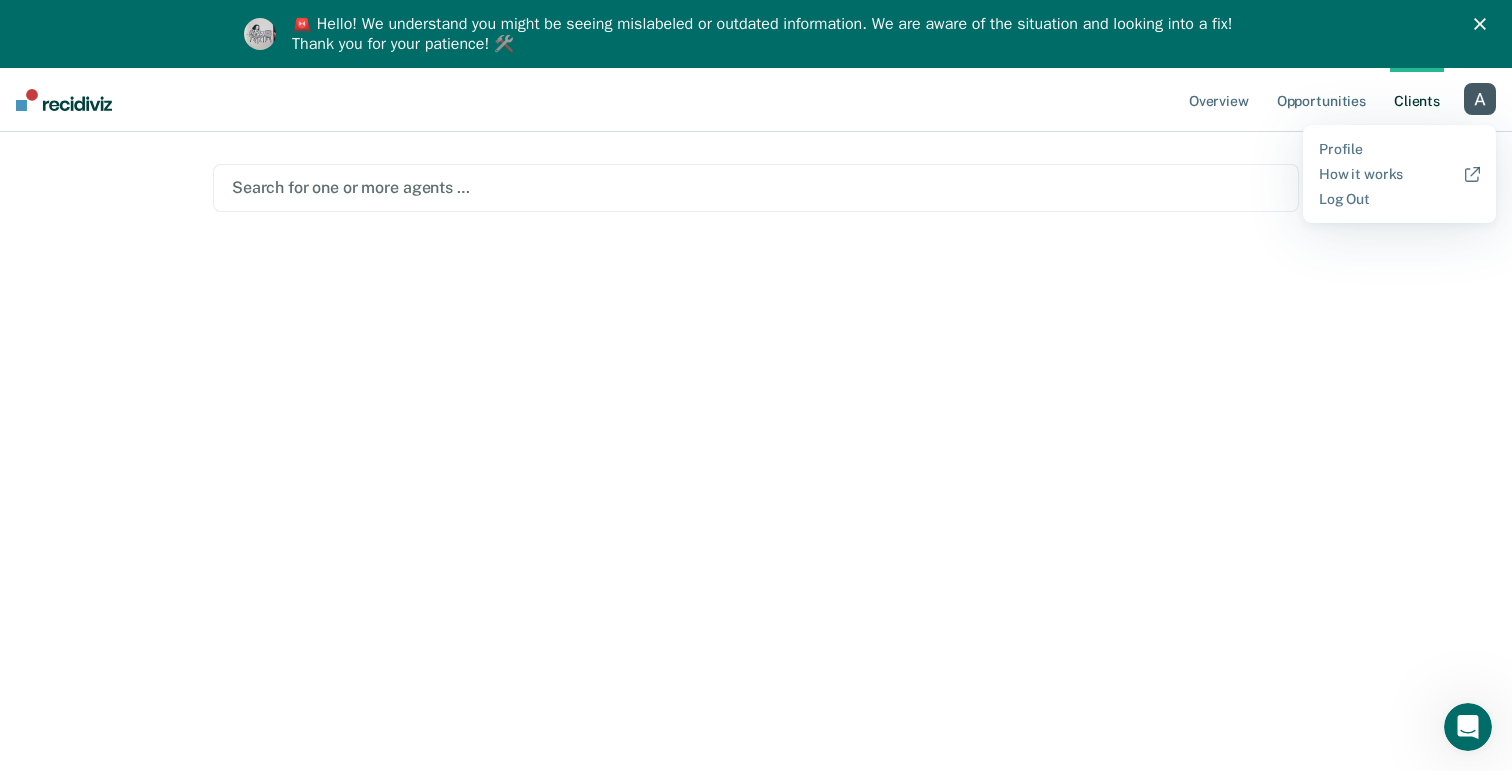 click on "Profile How it works Log Out" at bounding box center (1399, 174) 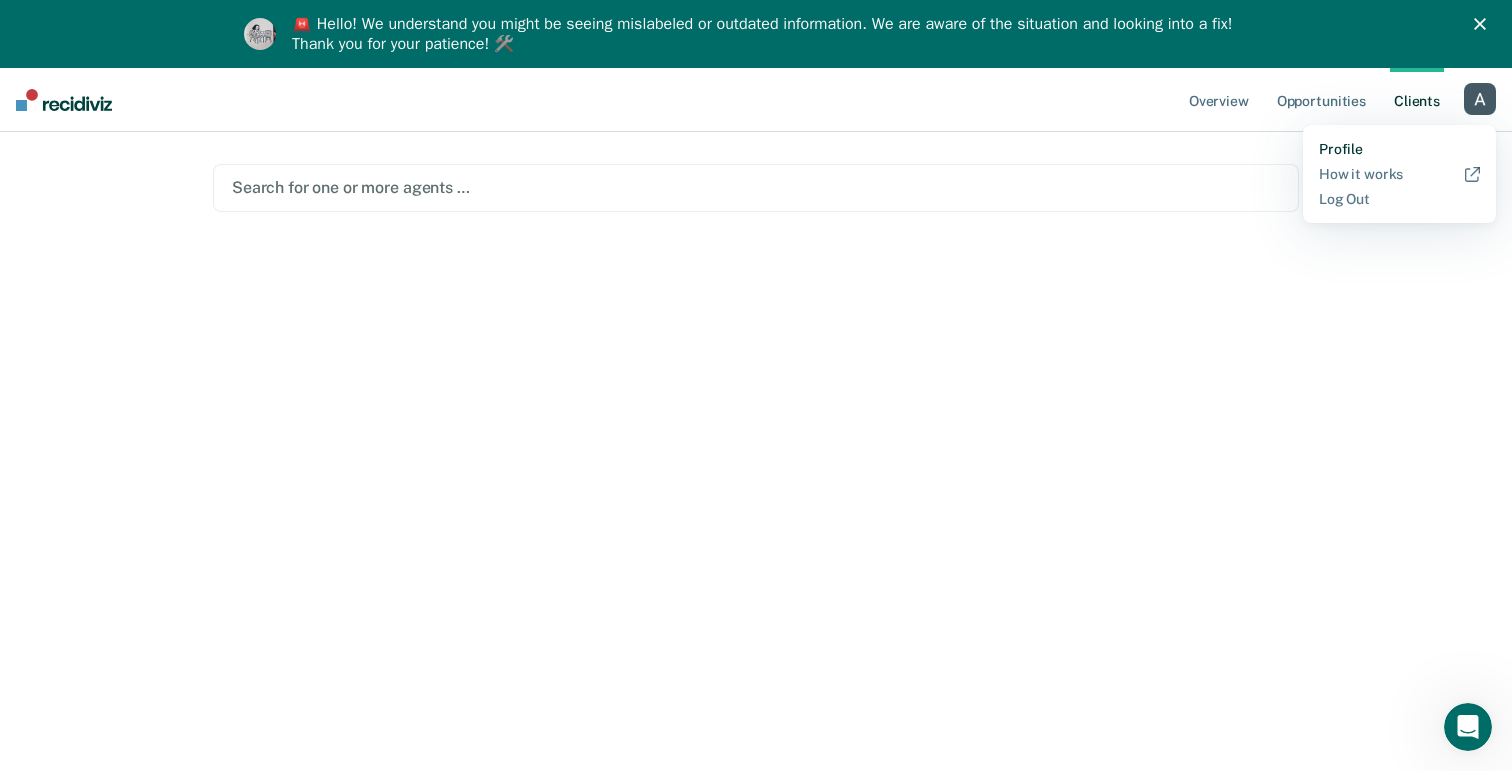 click on "Profile" at bounding box center (1399, 149) 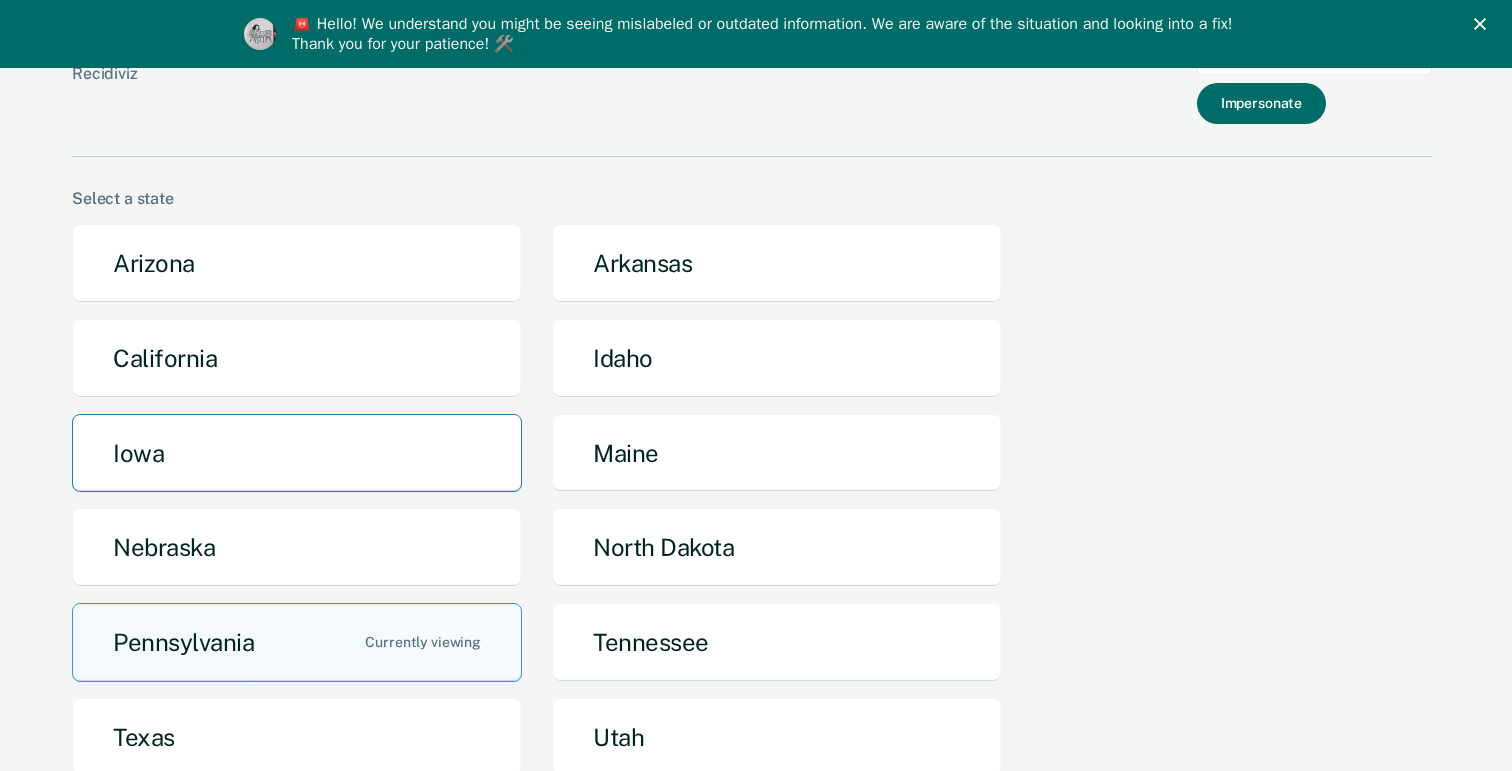 scroll, scrollTop: 45, scrollLeft: 0, axis: vertical 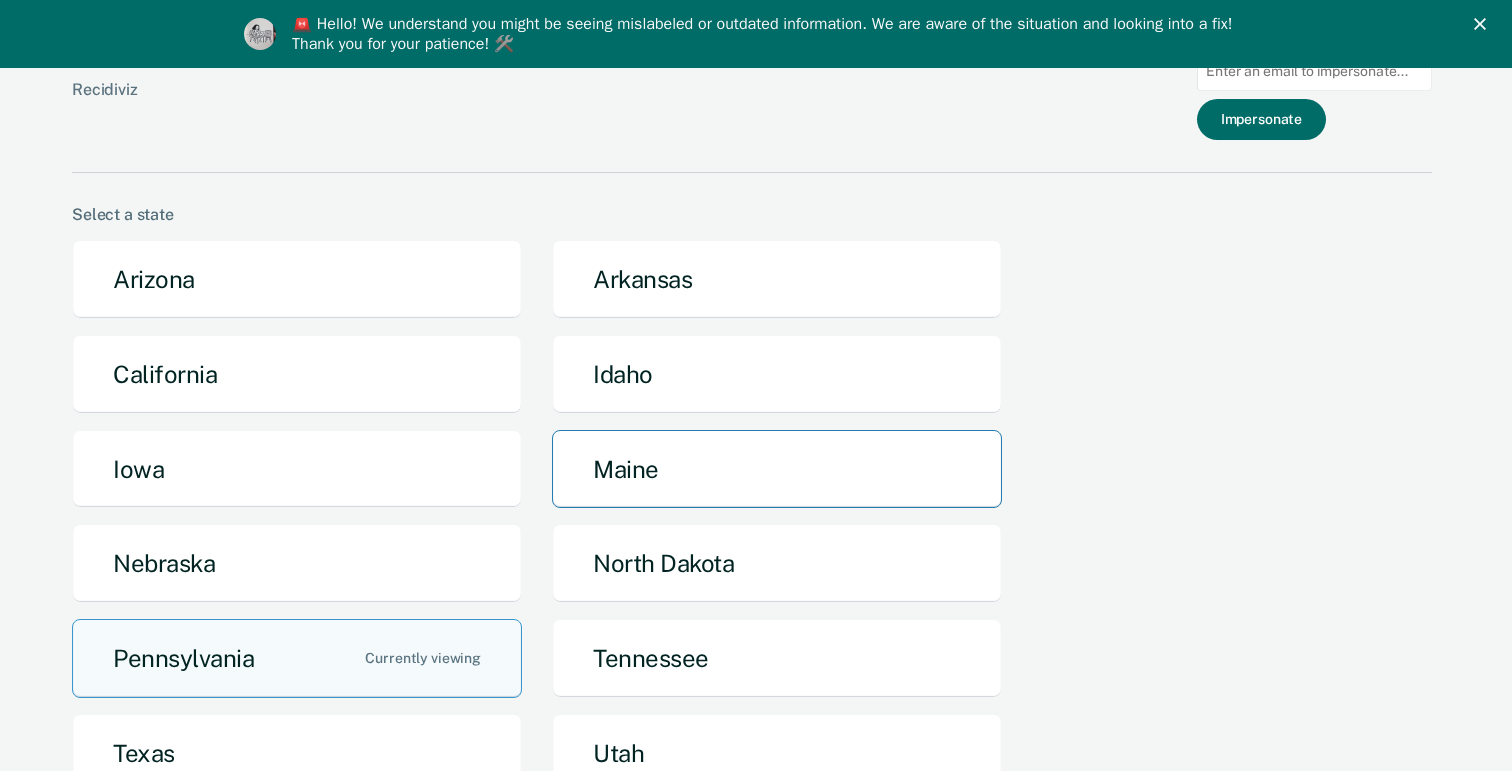 click on "Maine" at bounding box center (777, 469) 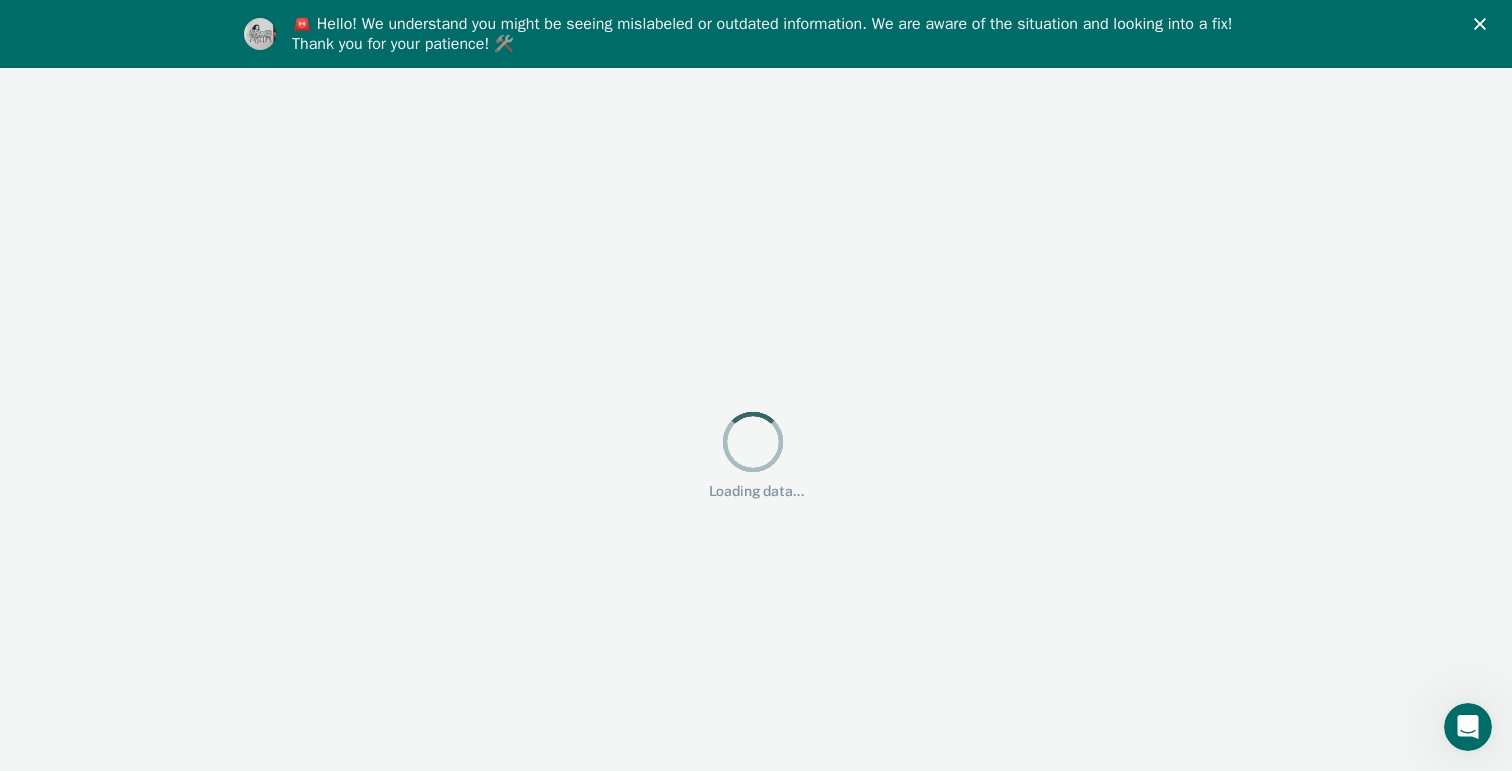 scroll, scrollTop: 0, scrollLeft: 0, axis: both 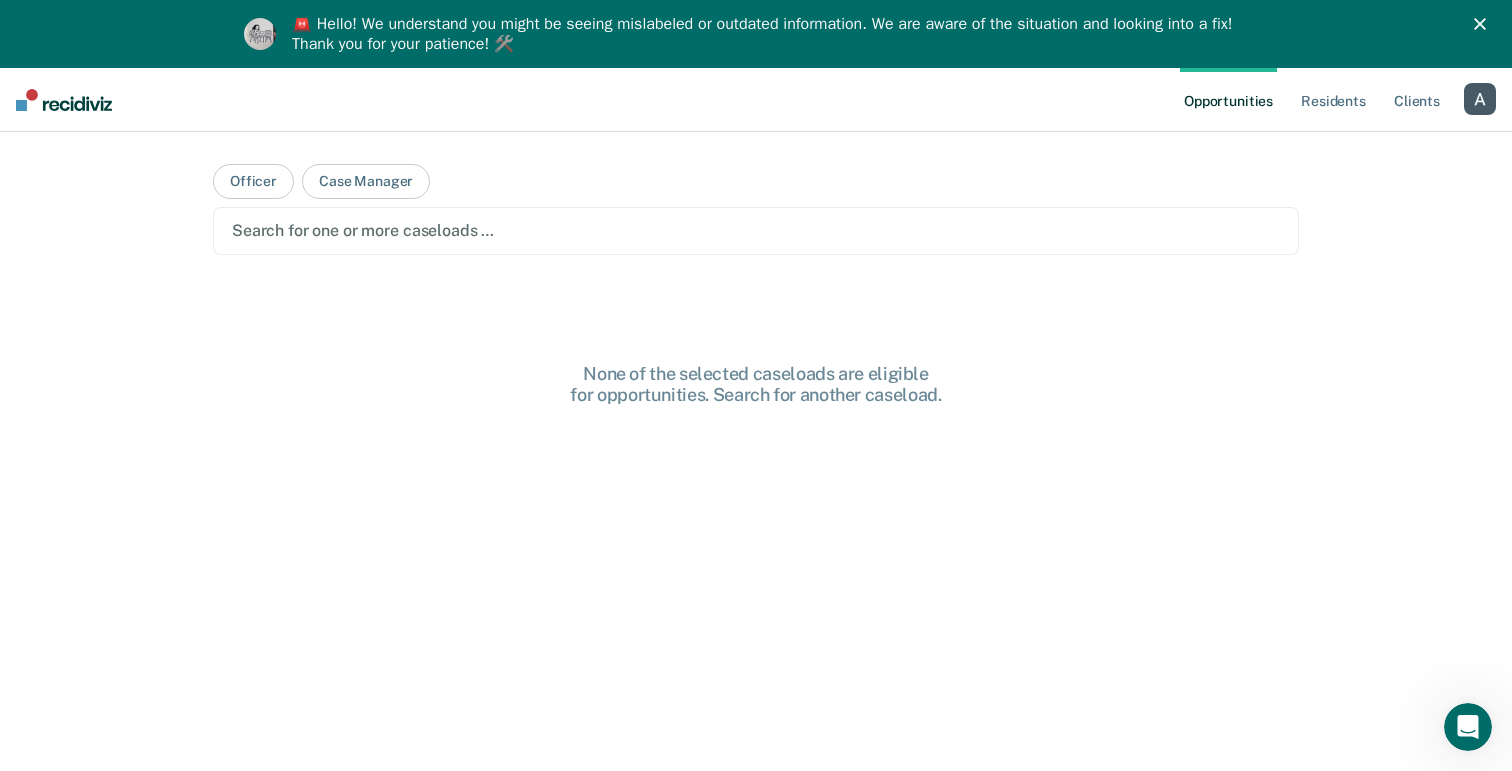 click at bounding box center [756, 230] 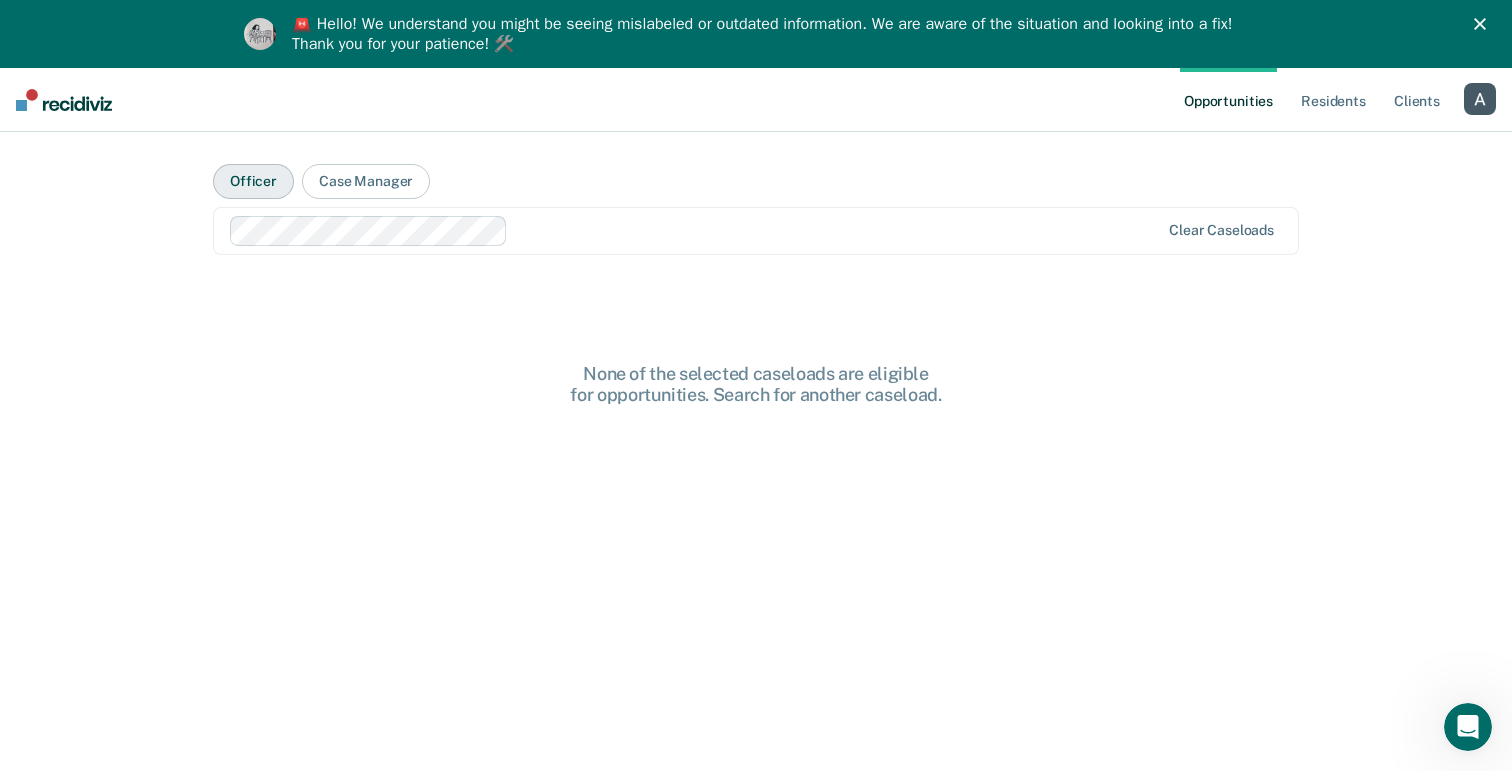 click on "Officer" at bounding box center (253, 181) 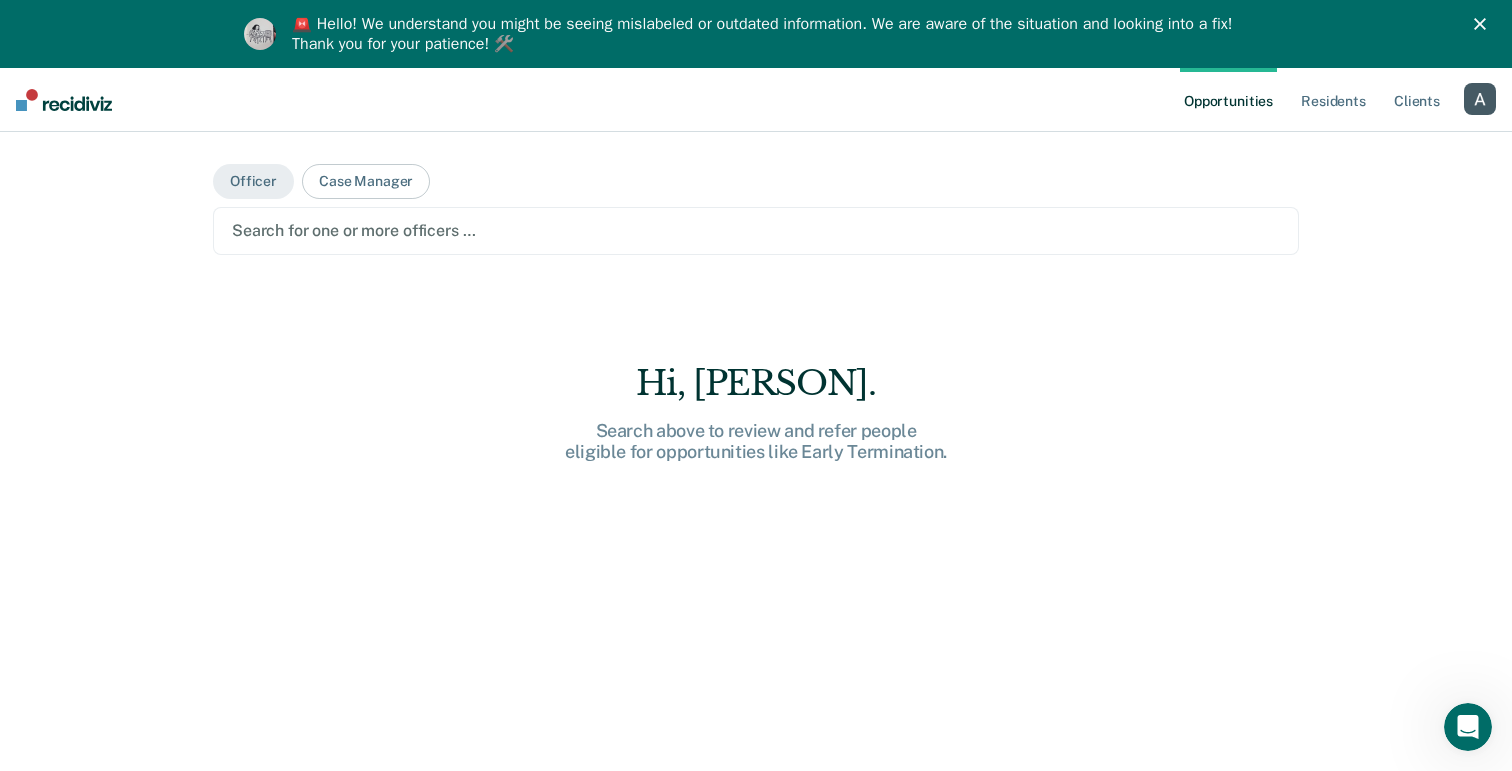 click at bounding box center (756, 230) 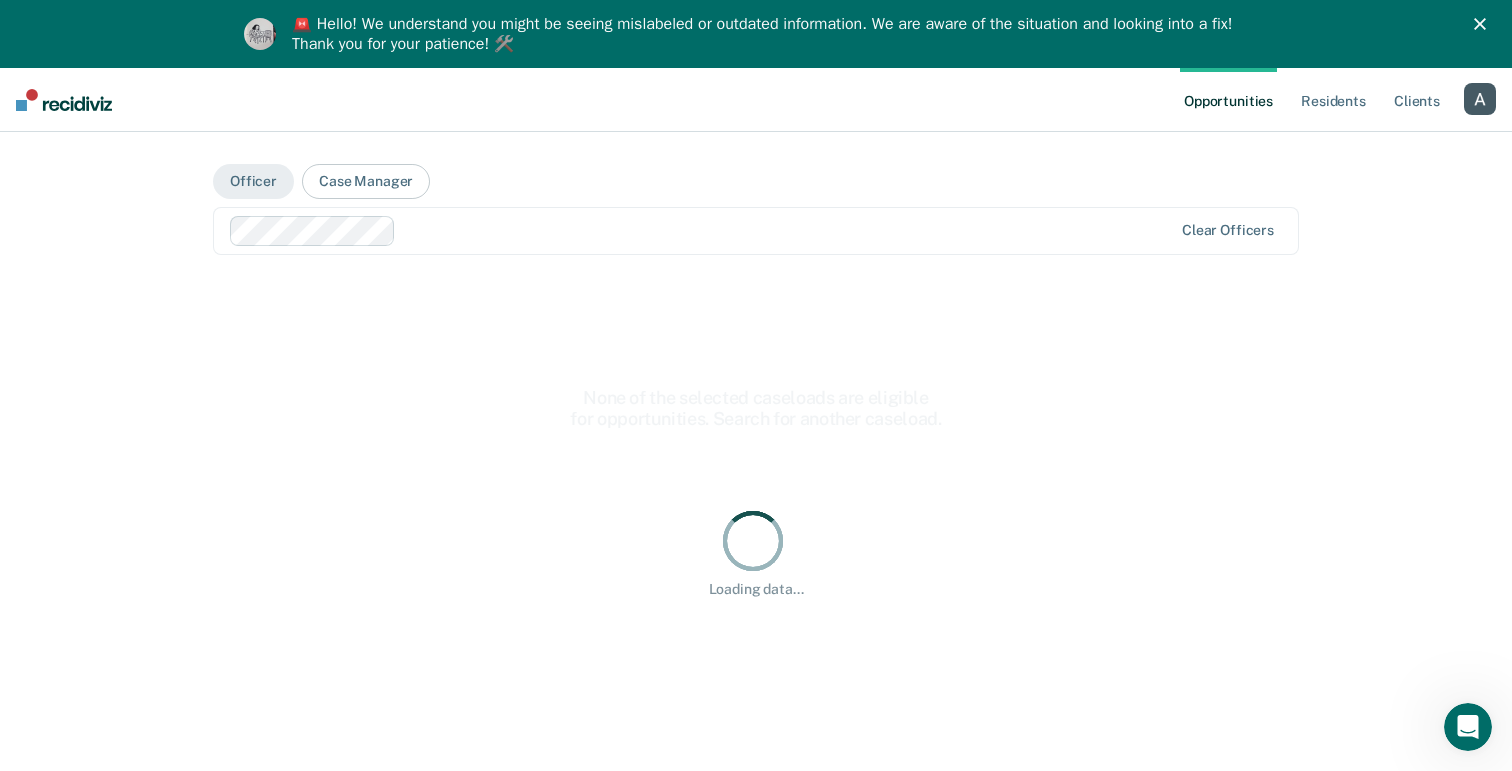 click on "Clear   officers" at bounding box center [756, 231] 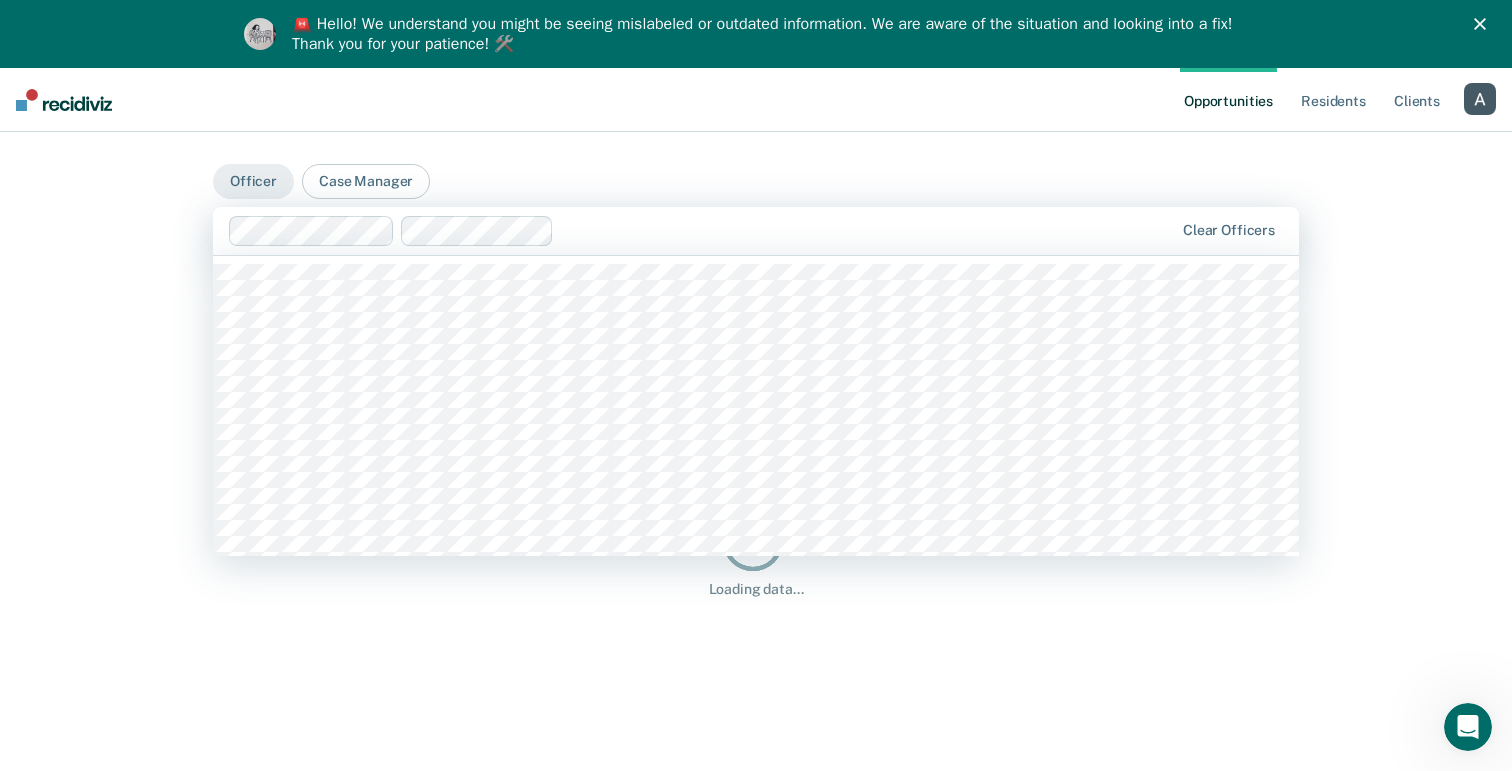 click at bounding box center (867, 230) 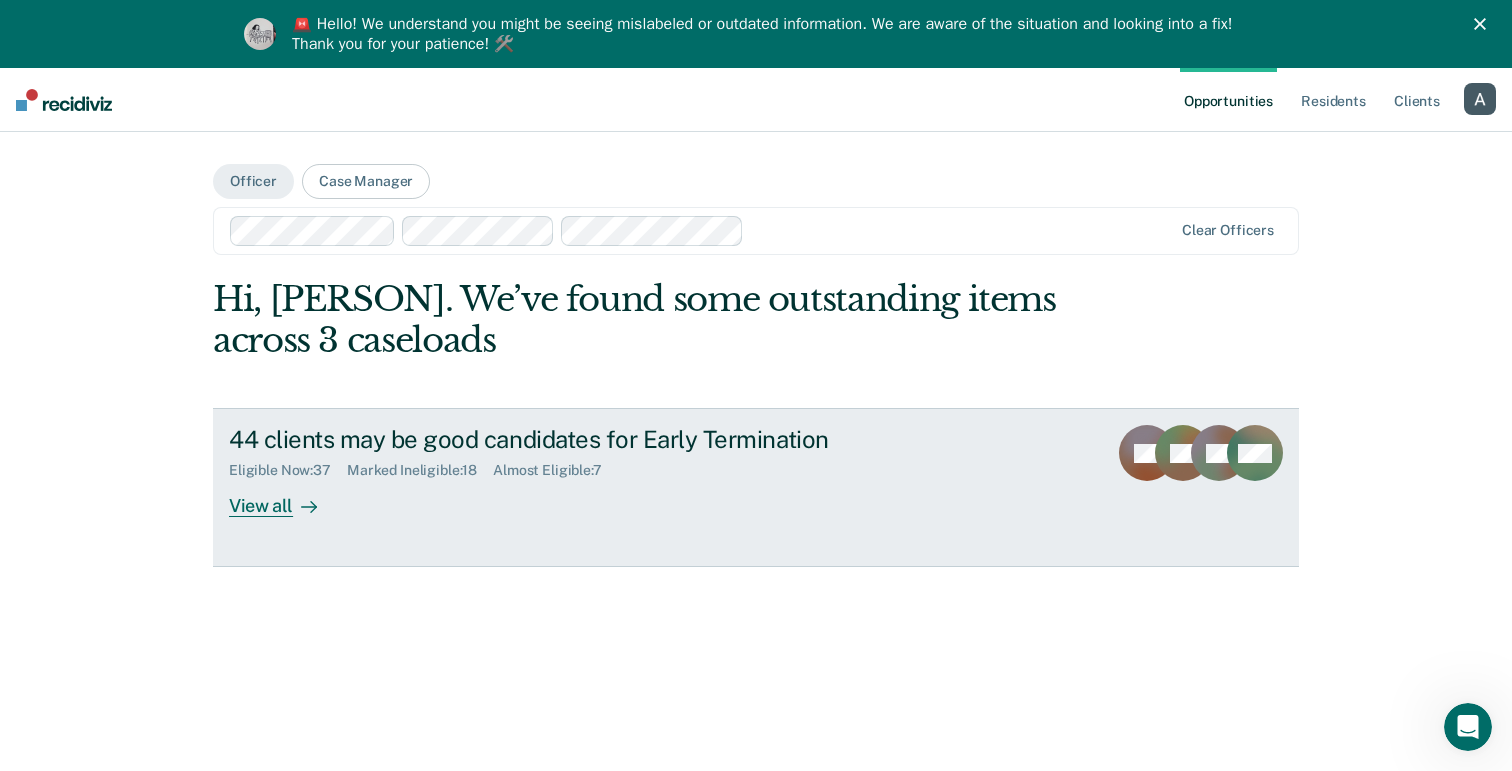 click on "View all" at bounding box center (285, 498) 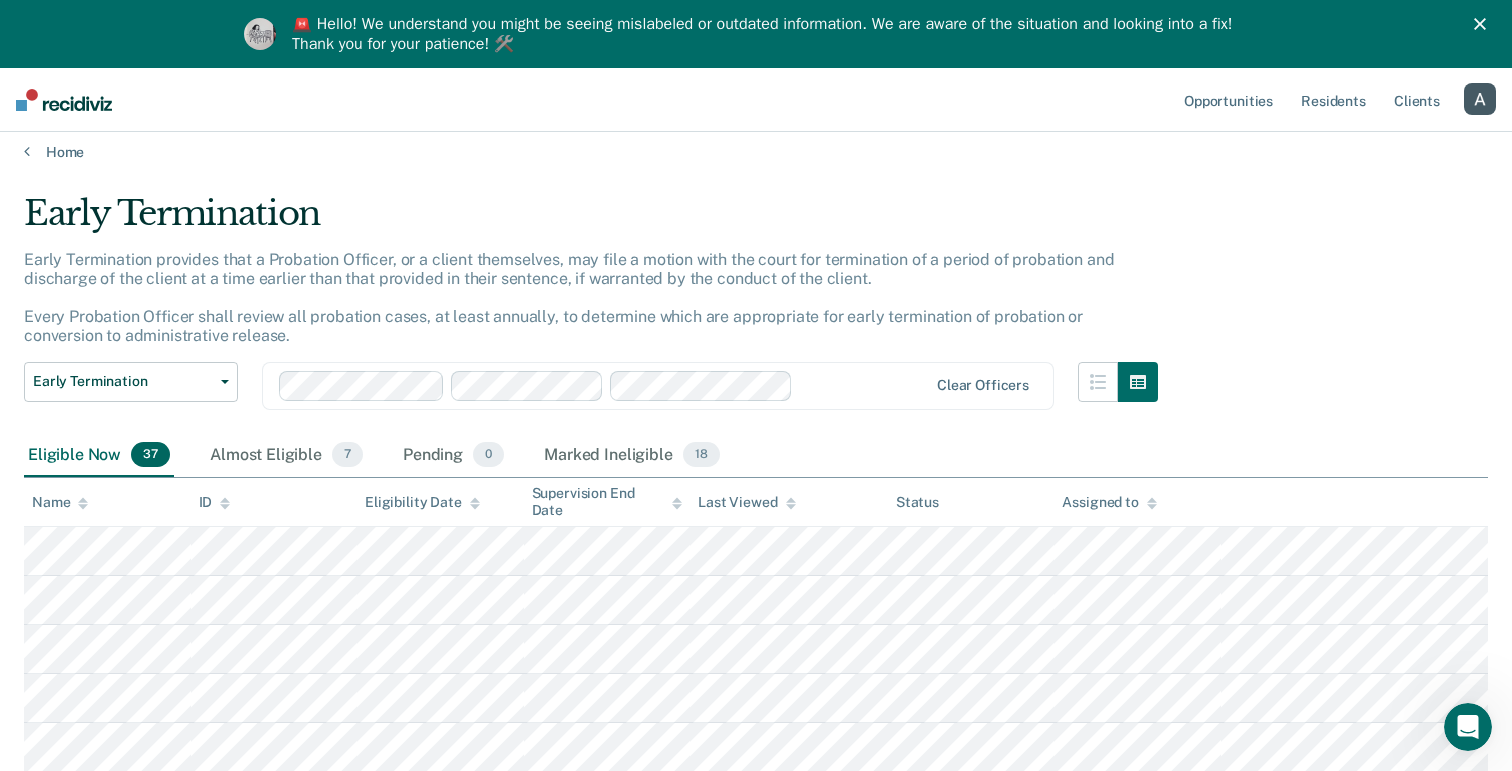 scroll, scrollTop: 0, scrollLeft: 0, axis: both 